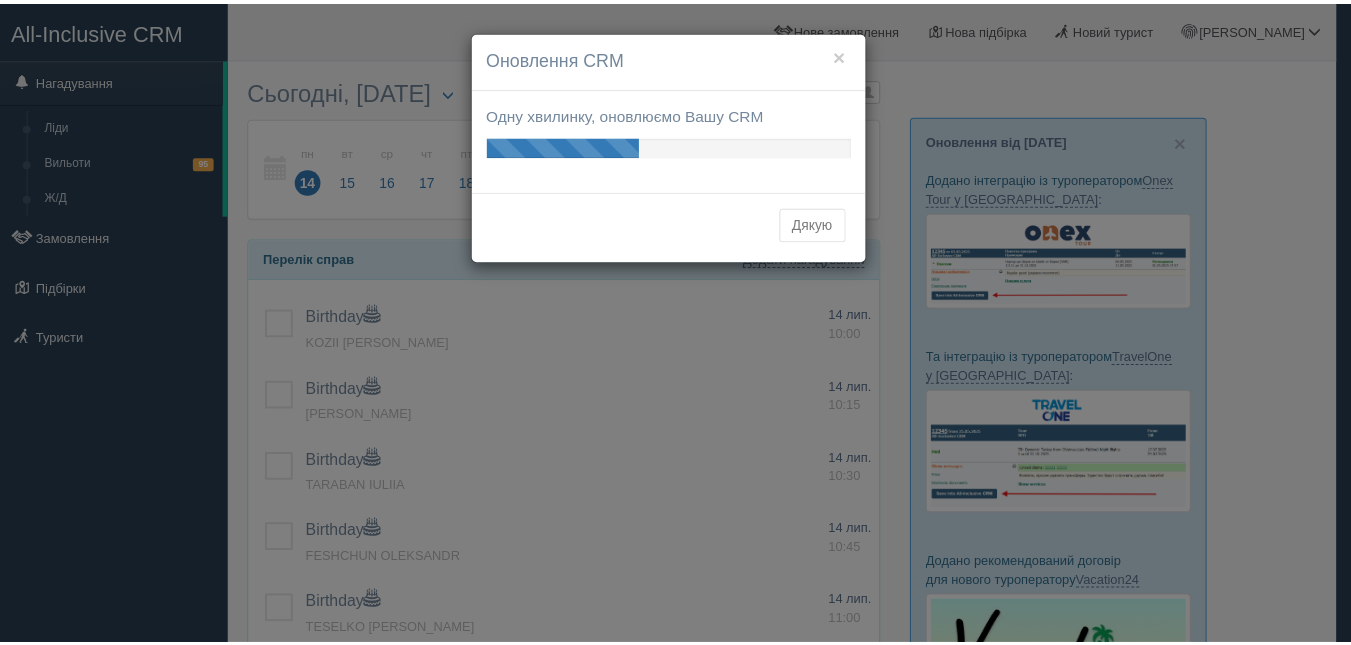 scroll, scrollTop: 0, scrollLeft: 0, axis: both 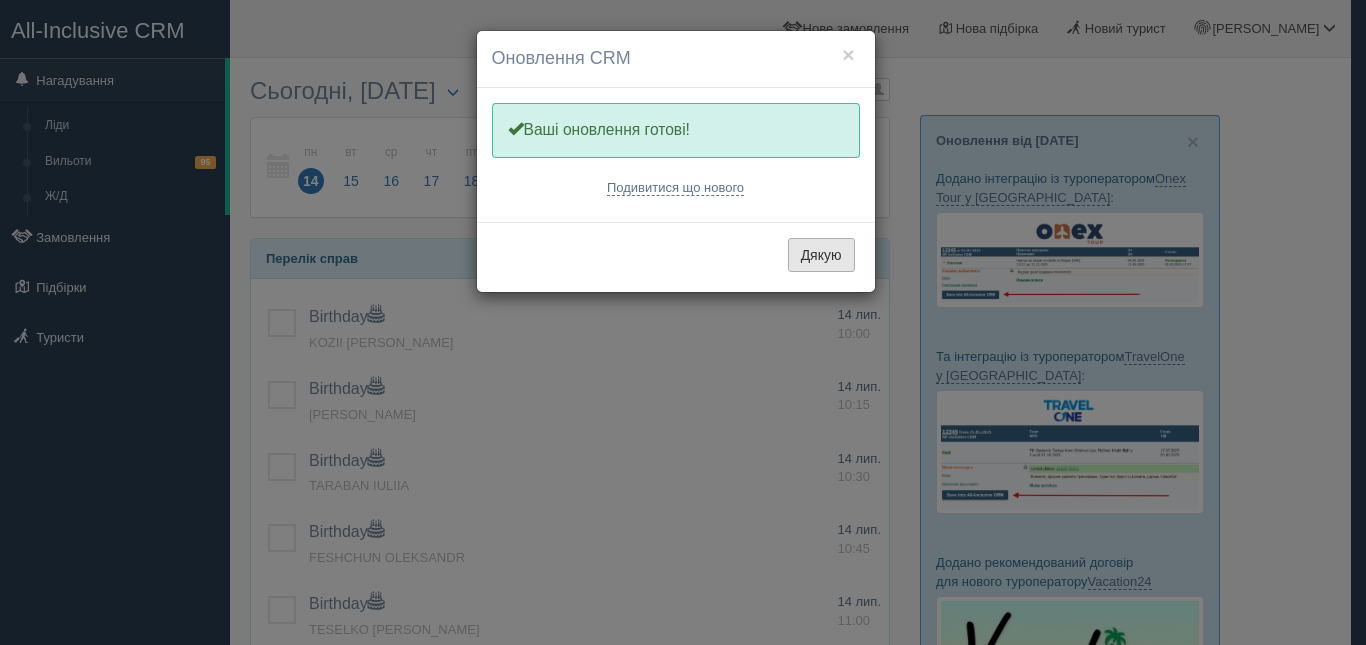 click on "Дякую" at bounding box center (821, 255) 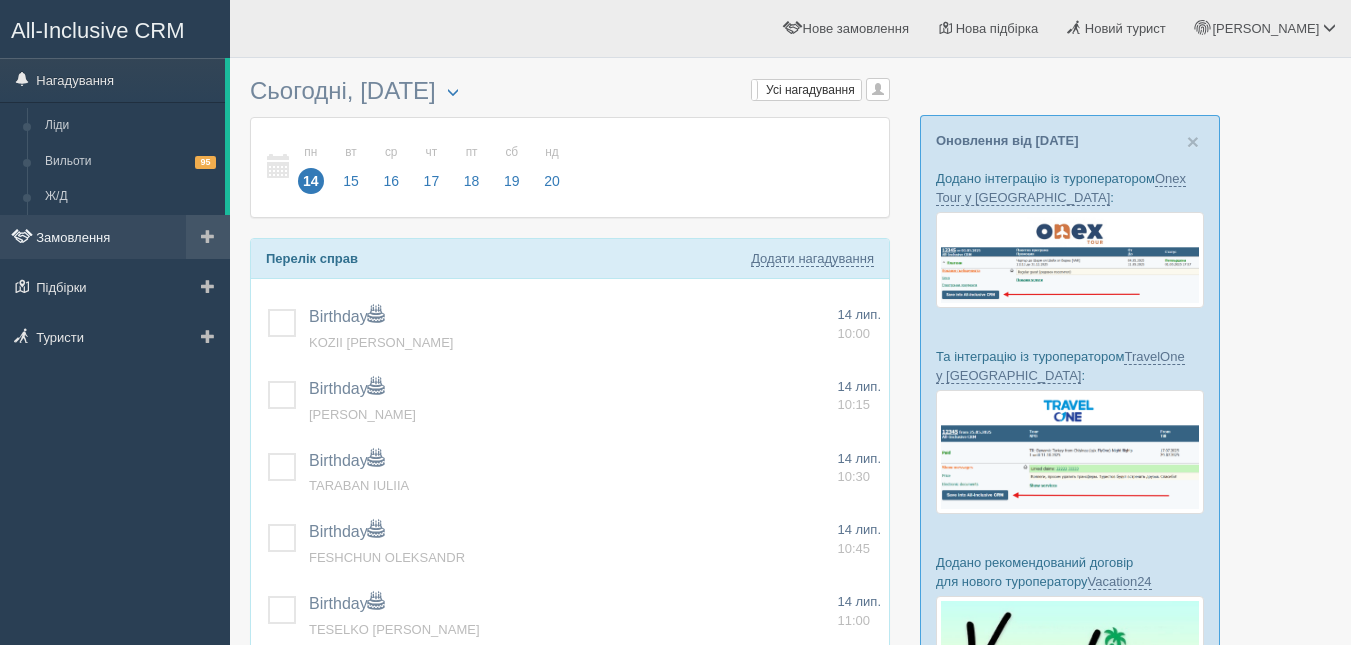 click on "Замовлення" at bounding box center (115, 237) 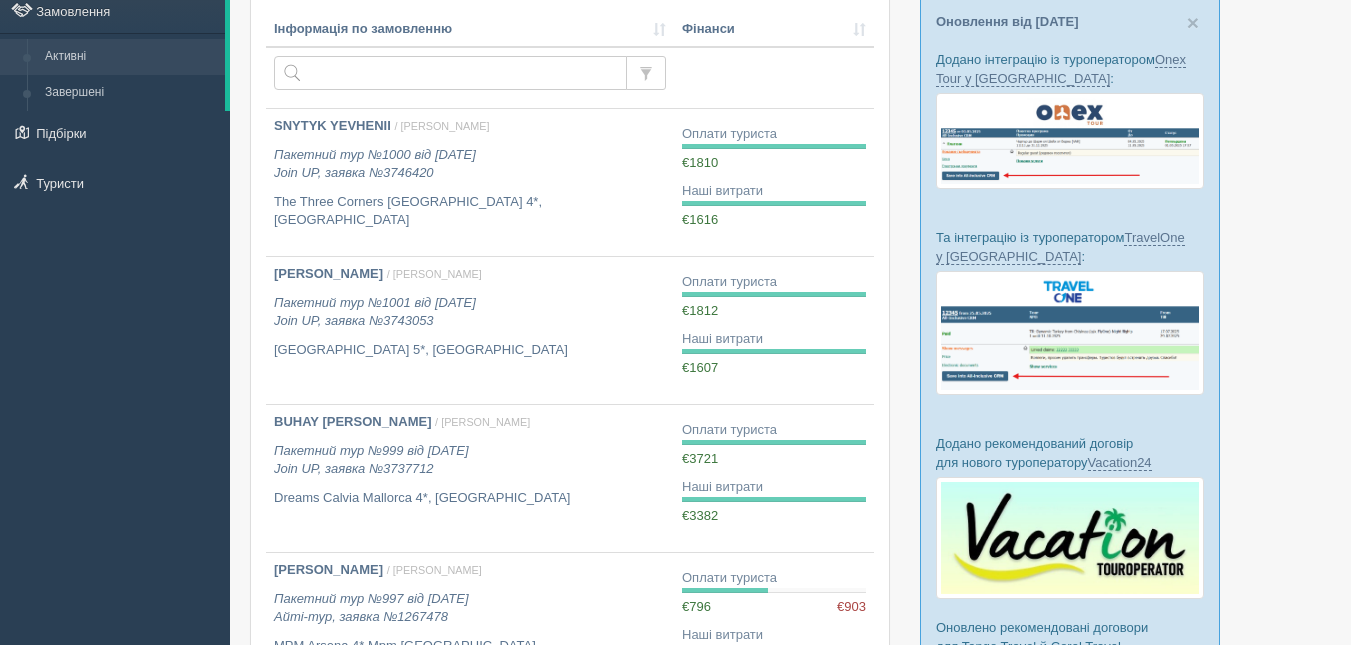 scroll, scrollTop: 120, scrollLeft: 0, axis: vertical 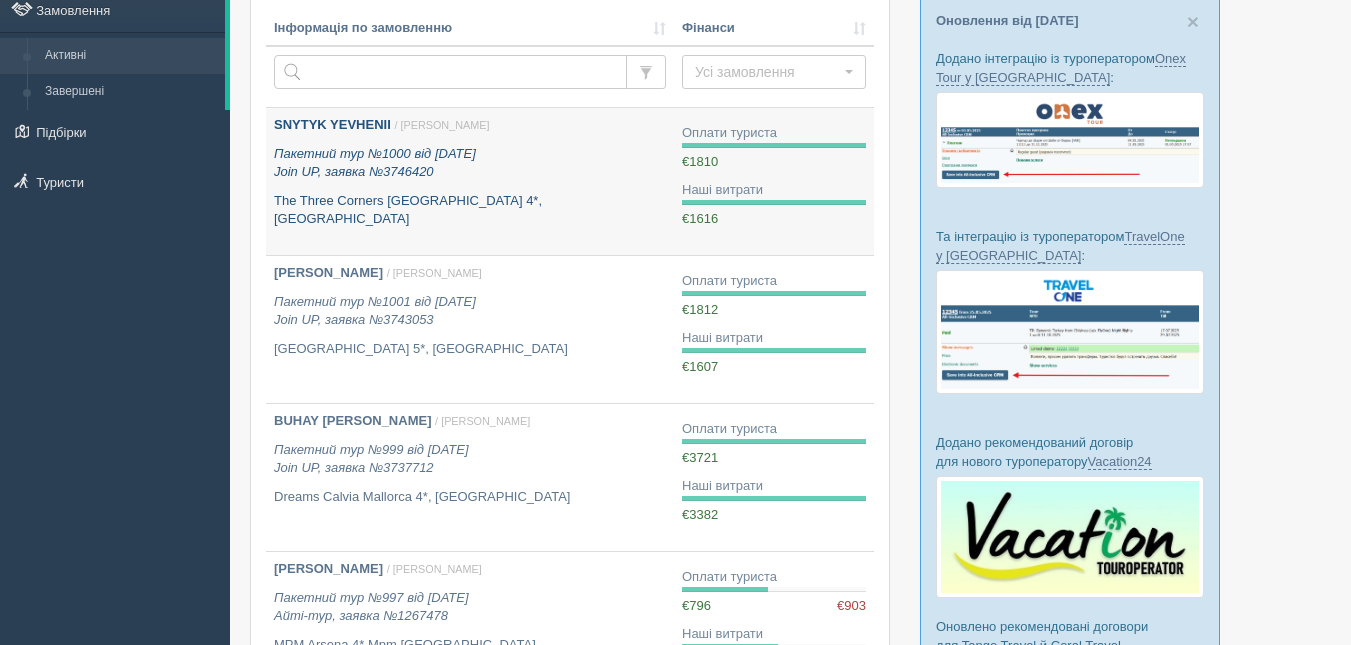 click on "Пакетний тур №1000 від 10.07.2025
Join UP, заявка №3746420" at bounding box center (375, 163) 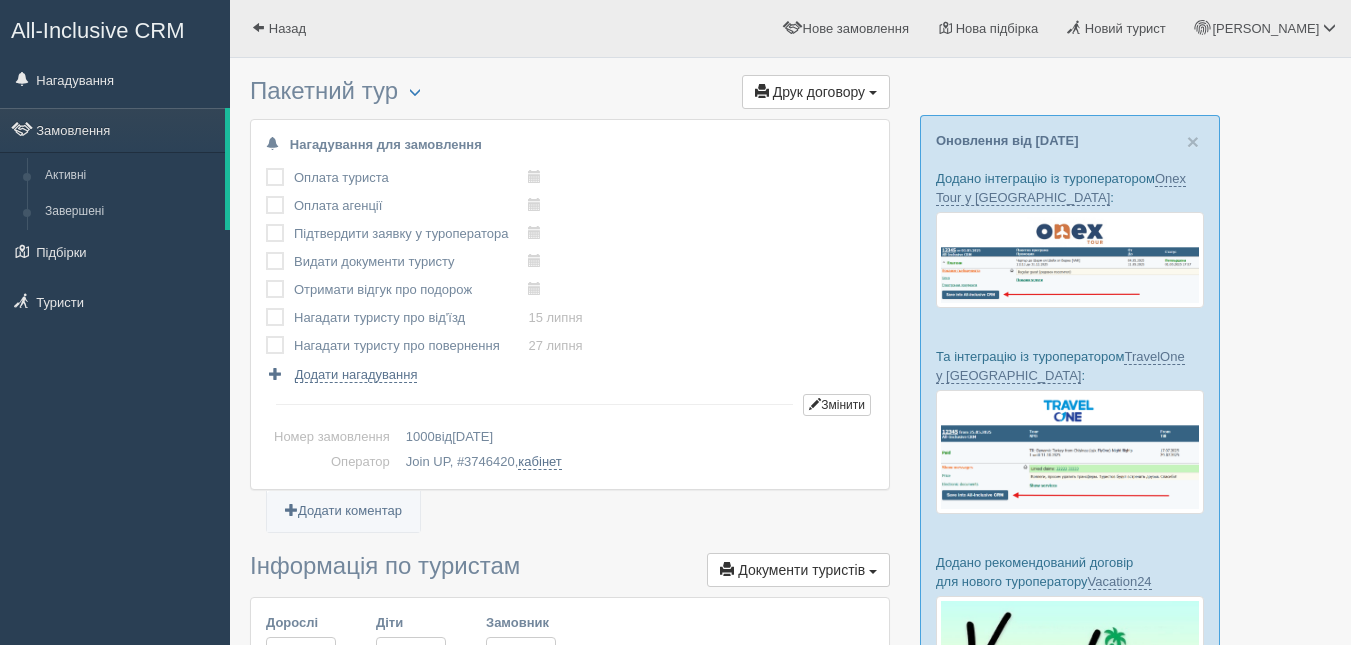 scroll, scrollTop: 0, scrollLeft: 0, axis: both 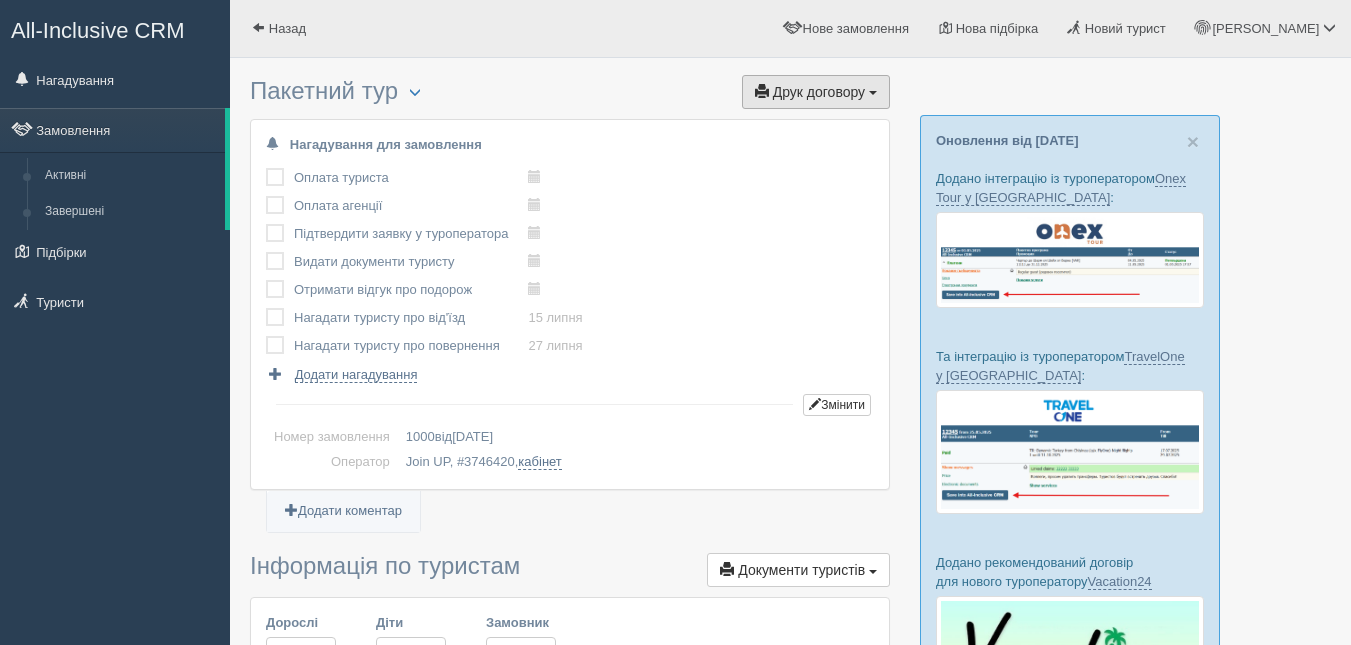 click on "Друк договору" at bounding box center (819, 92) 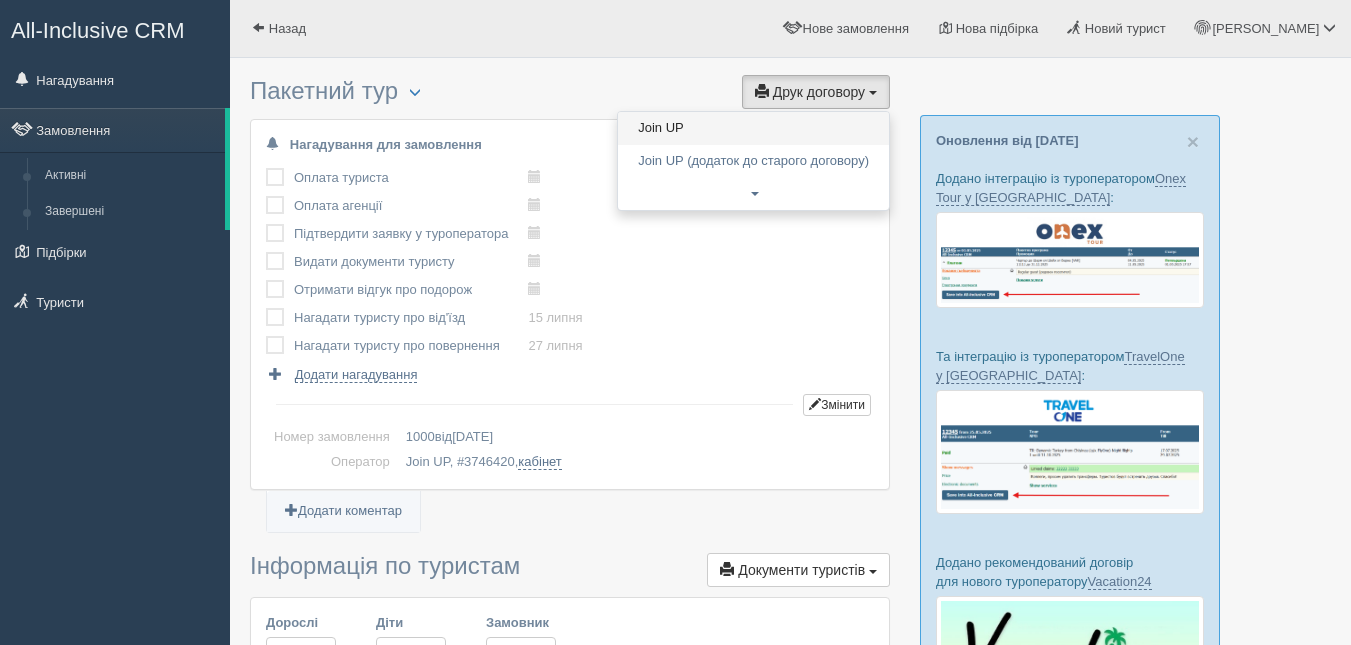 click on "Join UP" at bounding box center (753, 128) 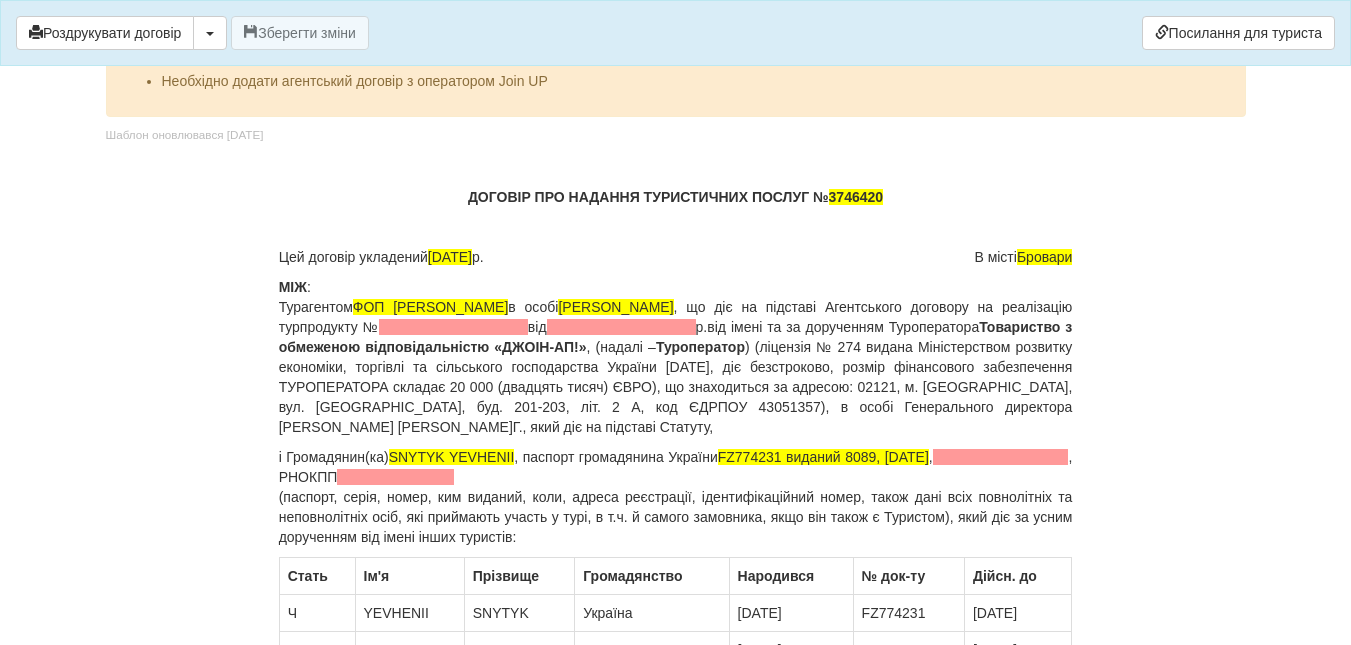 scroll, scrollTop: 80, scrollLeft: 0, axis: vertical 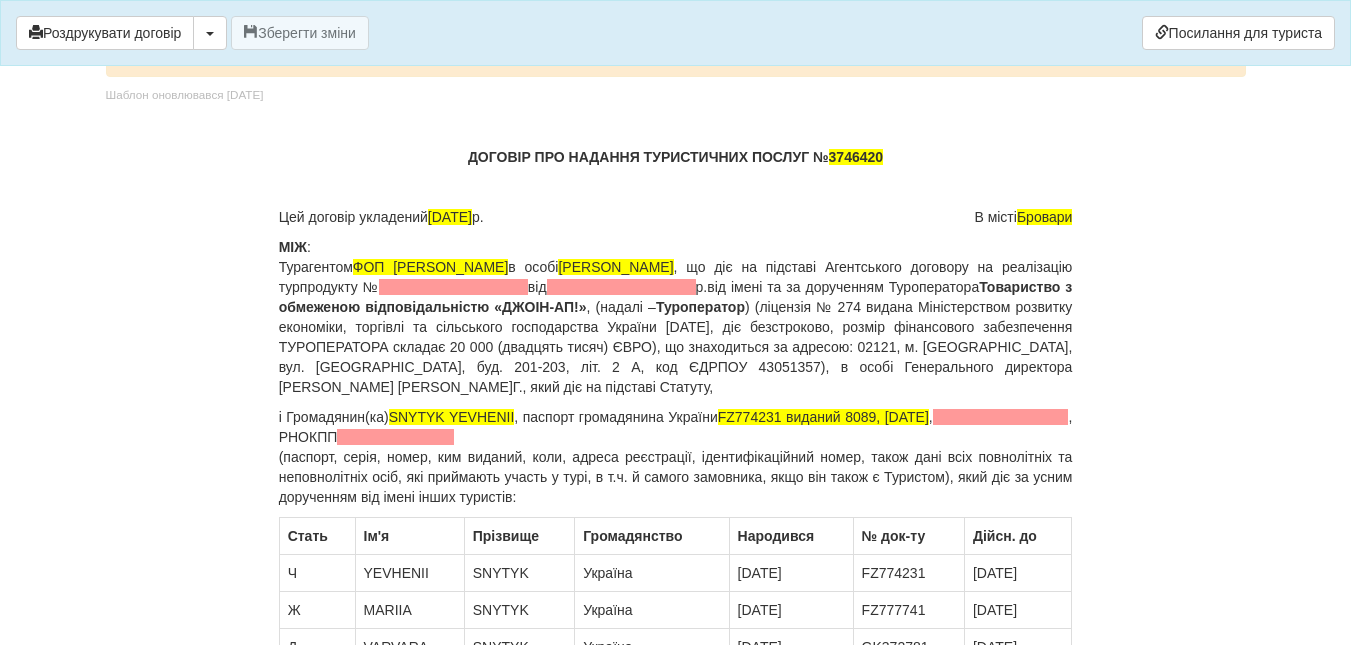 click on "і Громадянин(ка)  SNYTYK YEVHENII , паспорт громадянина України  FZ774231 виданий 8089, 16.01.2021 ,                                 , РНОКПП
(паспорт, серія, номер, ким виданий, коли, адреса реєстрації, ідентифікаційний номер, також дані всіх повнолітніх та неповнолітніх осіб, які приймають участь у турі, в т.ч. й самого замовника, якщо він також є Туристом), який діє за усним дорученням від імені інших туристів:" at bounding box center (676, 457) 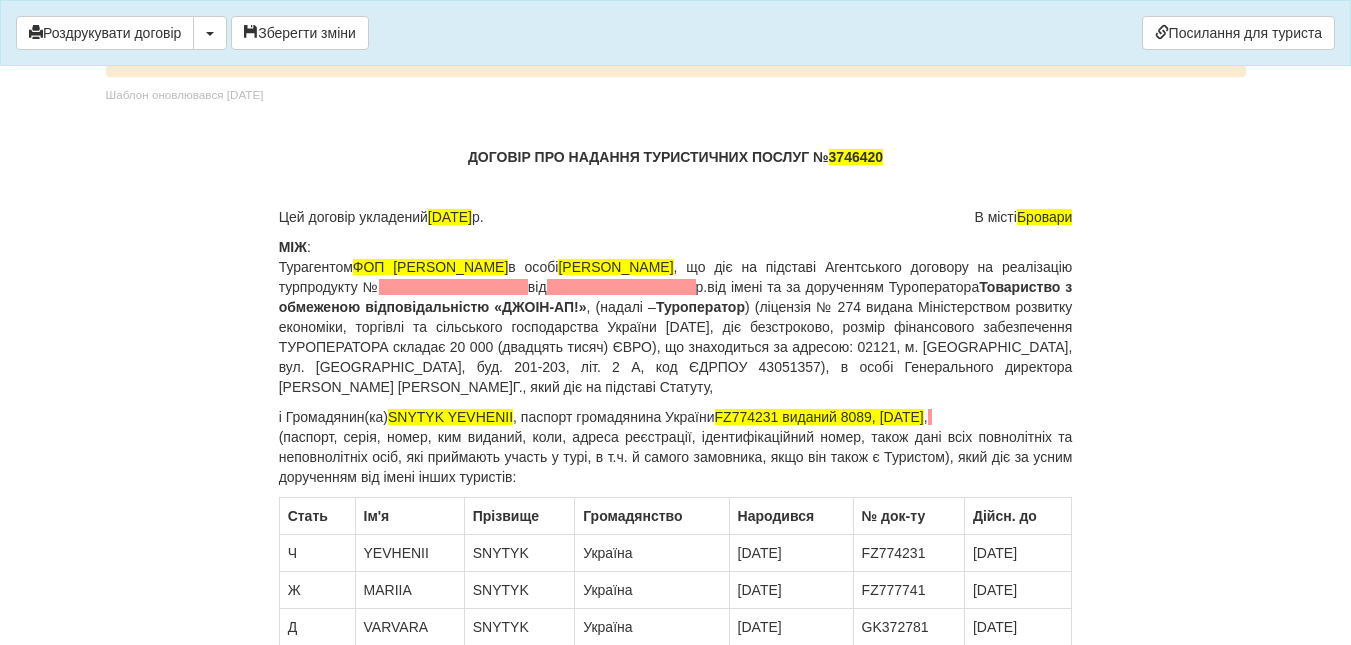 click on "МІЖ :
Турагентом  ФОП Склярець Олена Сергіївна  в особі  Склярець О.С. , що діє на підставі Агентського договору на реалізацію турпродукту №                                 від                                  р.
від імені та за дорученням Туроператора  Товариство з обмеженою відповідальністю «ДЖОІН-АП!» , (надалі –  Туроператор" at bounding box center [676, 317] 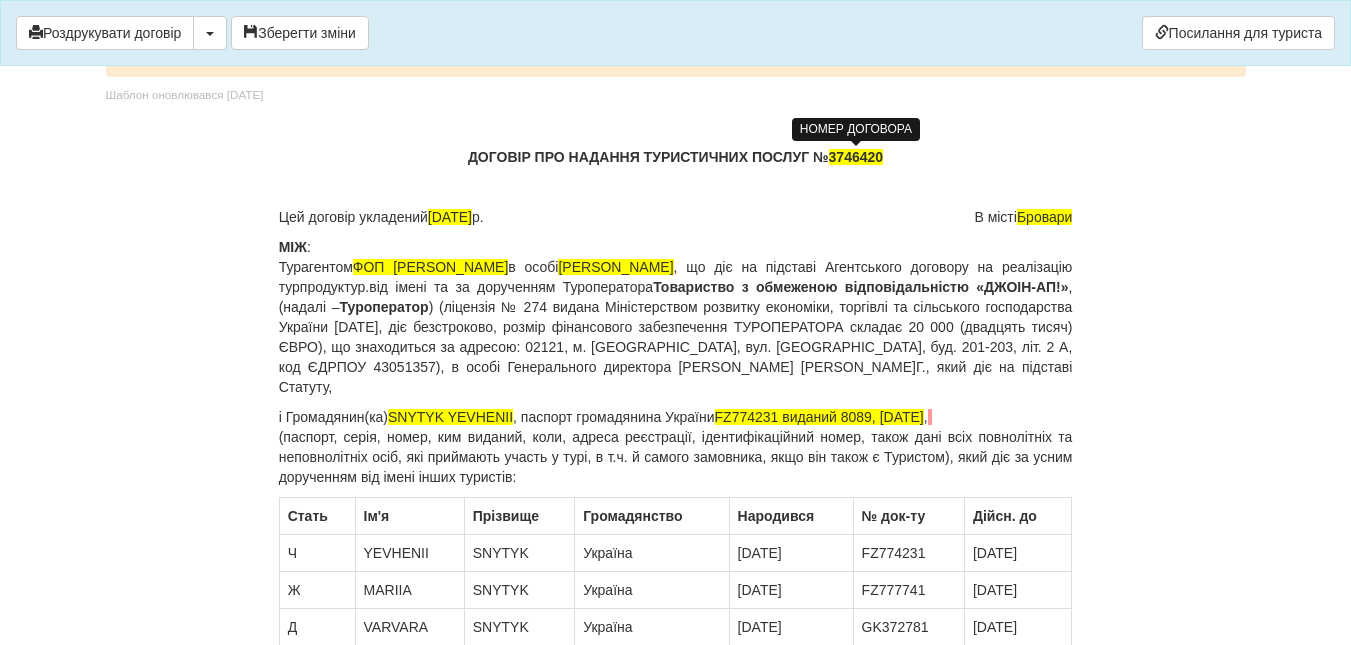 click on "3746420" at bounding box center [856, 157] 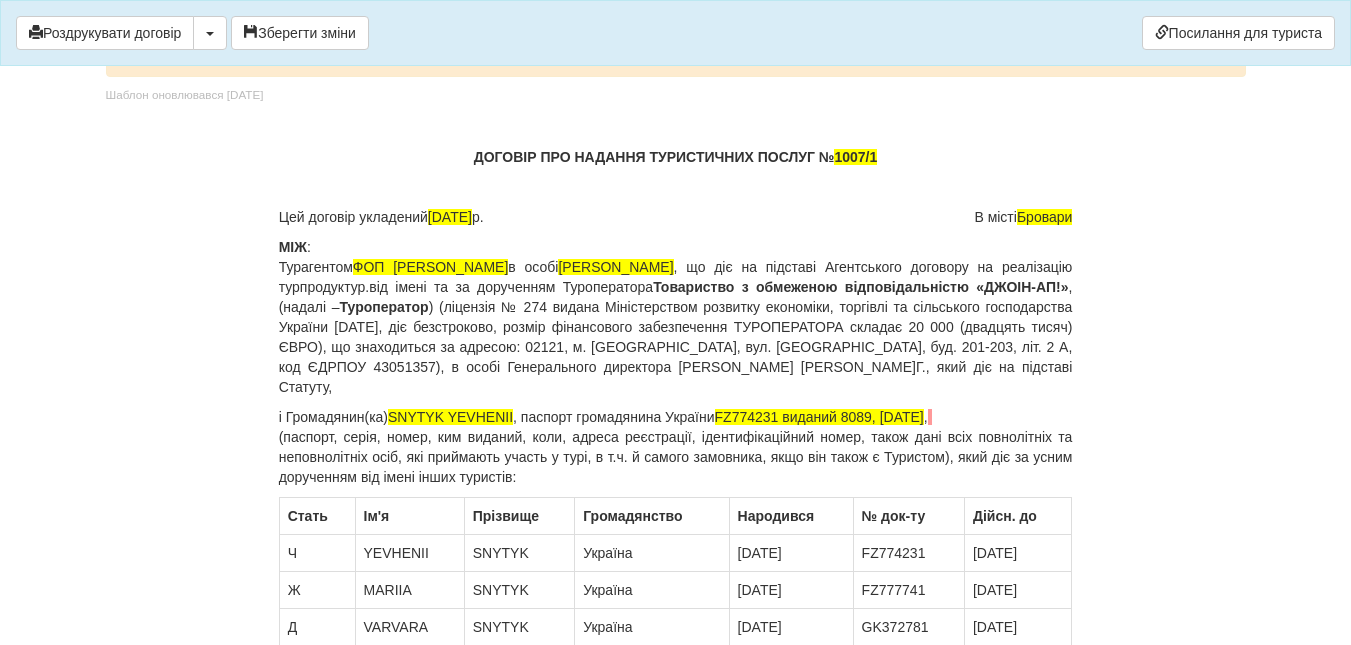 click on "×
Деякі поля не заповнено
Ми підсвітили  порожні поля  червоним кольором.                Ви можете відредагувати текст і внести відсутні дані прямо у цьому вікні.
Для автоматичного заповнення договору:
Необхідно додати агентський договір з оператором Join UP
Роздрукувати договір
Скачати PDF" at bounding box center [675, 242] 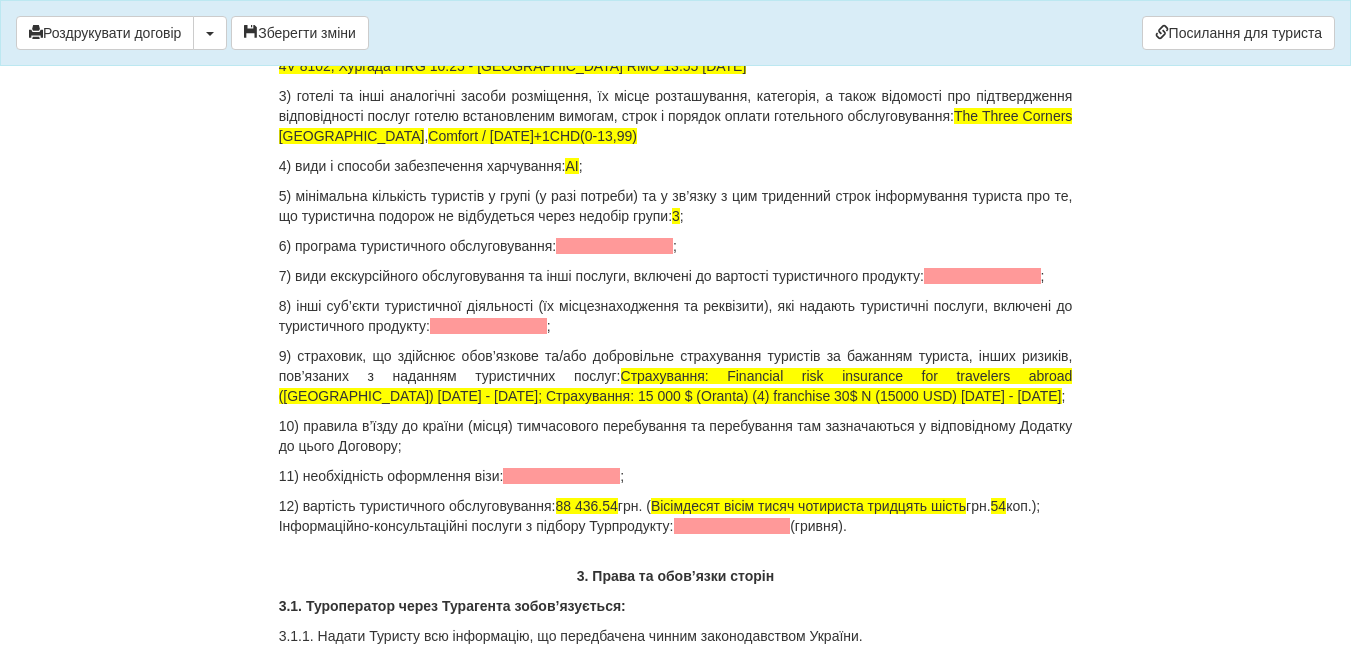 scroll, scrollTop: 2360, scrollLeft: 0, axis: vertical 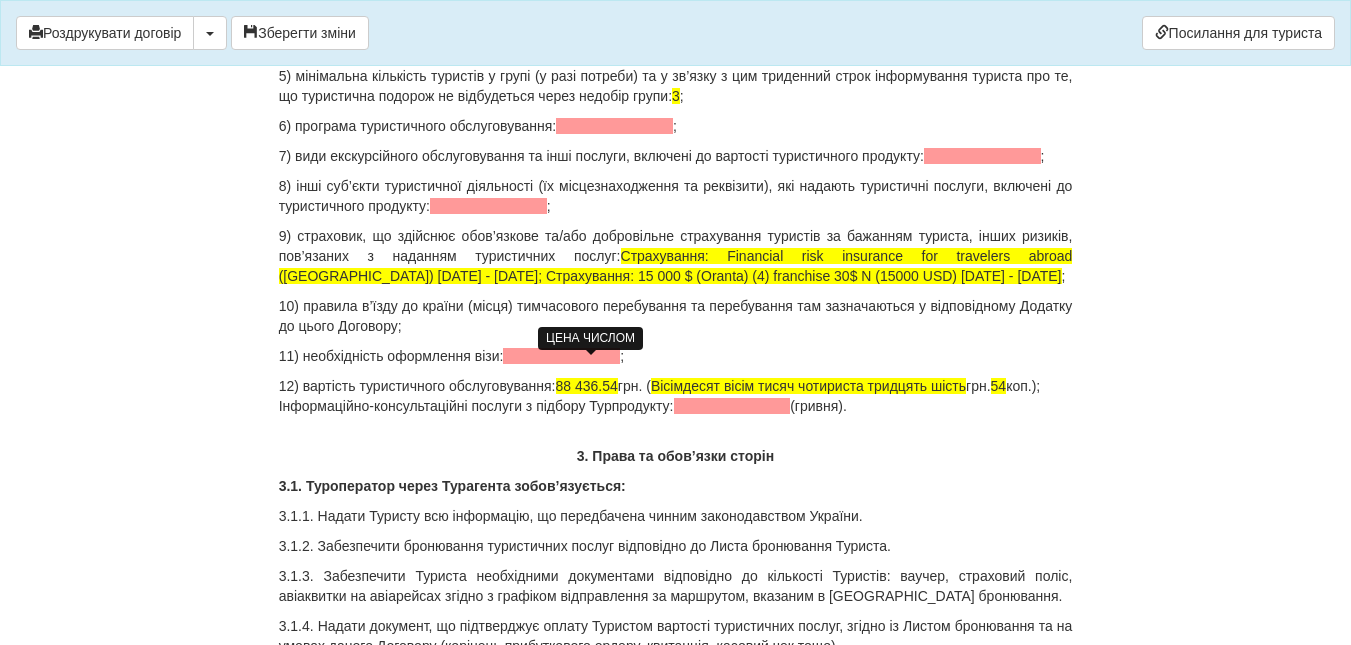 click on "88 436.54" at bounding box center (587, 386) 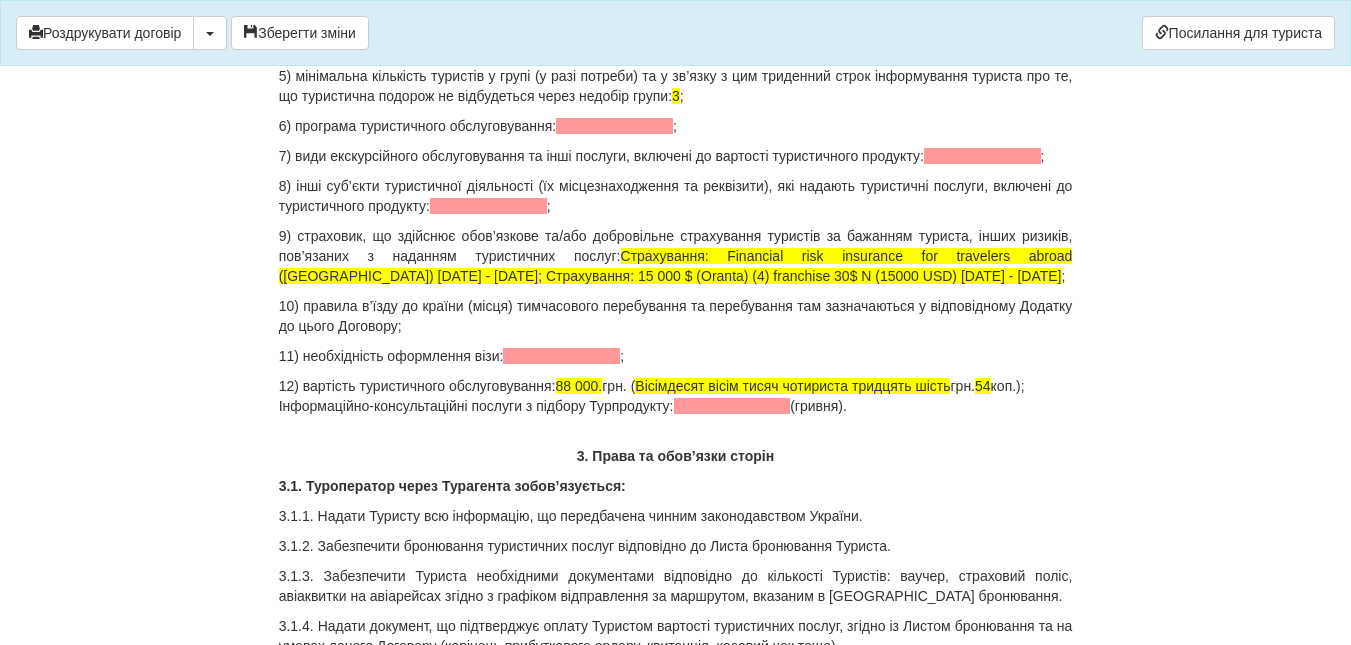 click on "12) вартість туристичного обслуговування:  88 000.  грн. ( Вісімдесят вісім тисяч чотириста тридцять шість  грн.  54  коп.);
Інформаційно-консультаційні послуги з підбору Турпродукту:                                  (гривня)." at bounding box center [676, 396] 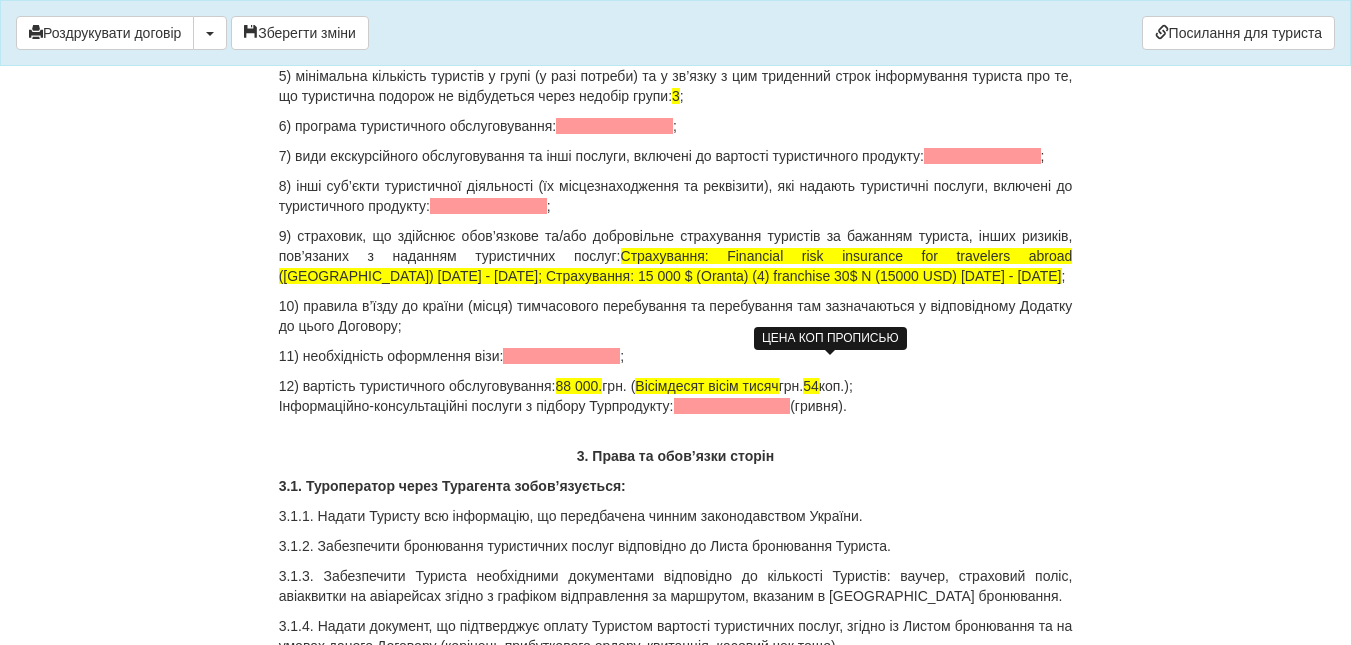 click on "54" at bounding box center (811, 386) 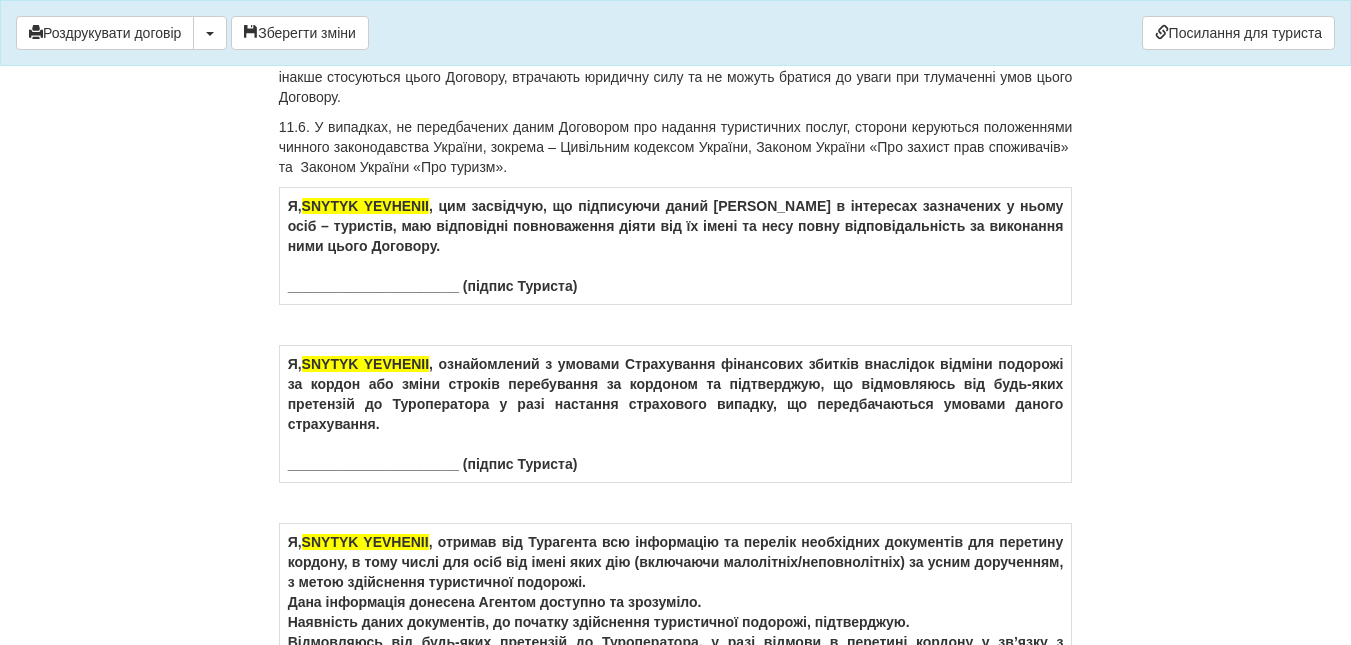 scroll, scrollTop: 12020, scrollLeft: 0, axis: vertical 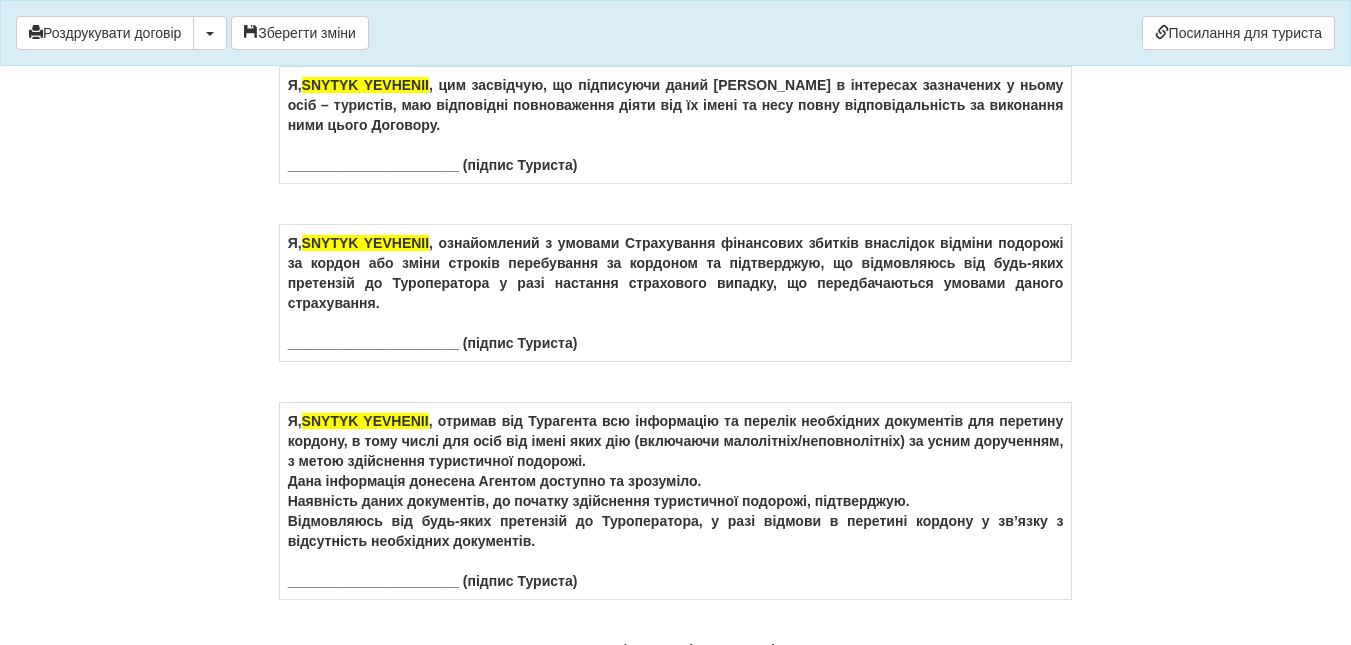 click on "×
Деякі поля не заповнено
Ми підсвітили  порожні поля  червоним кольором.                Ви можете відредагувати текст і внести відсутні дані прямо у цьому вікні.
Для автоматичного заповнення договору:
Необхідно додати агентський договір з оператором Join UP
Роздрукувати договір
Скачати PDF" at bounding box center [675, -11698] 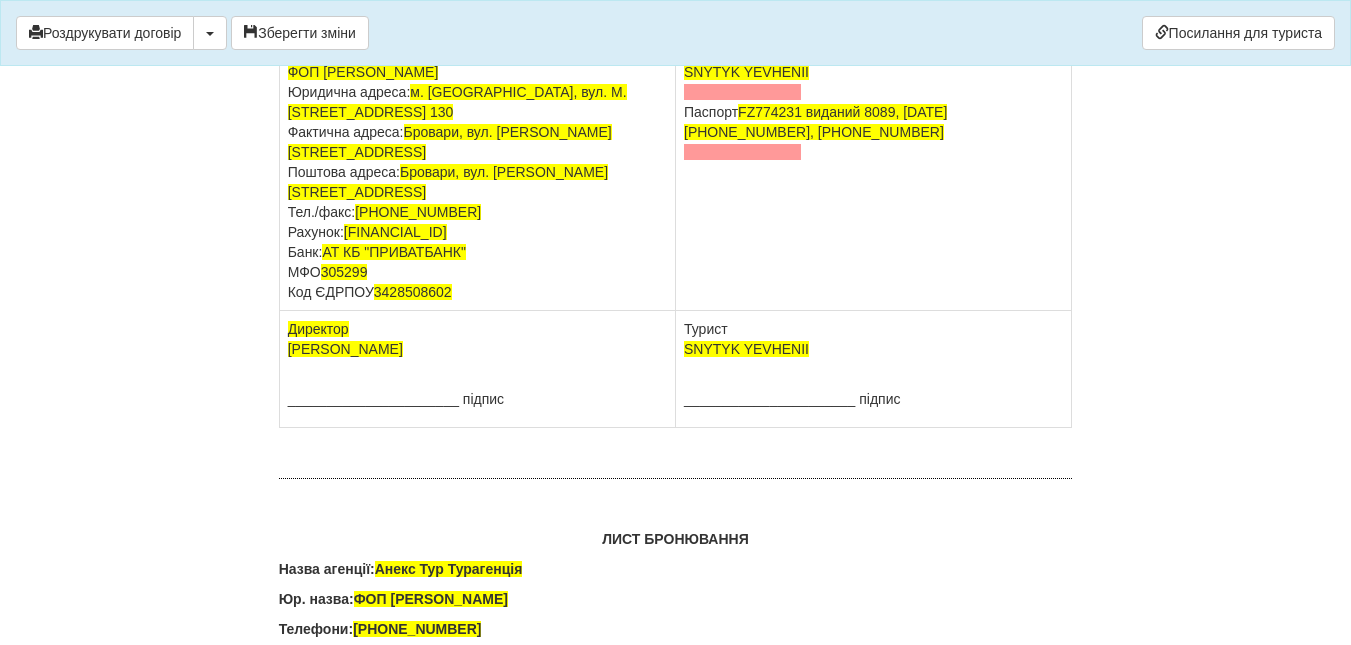 scroll, scrollTop: 12747, scrollLeft: 0, axis: vertical 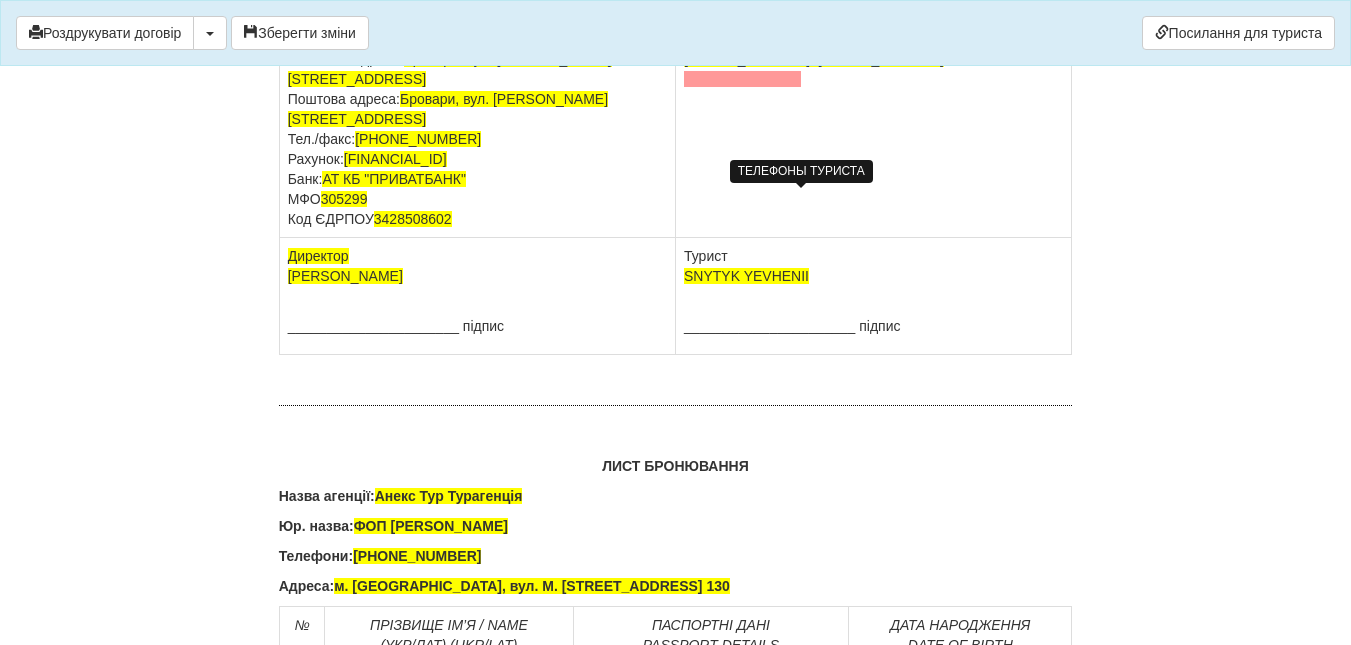 click on "+380 93 824 3874, +380 68 855 6389" at bounding box center [814, 59] 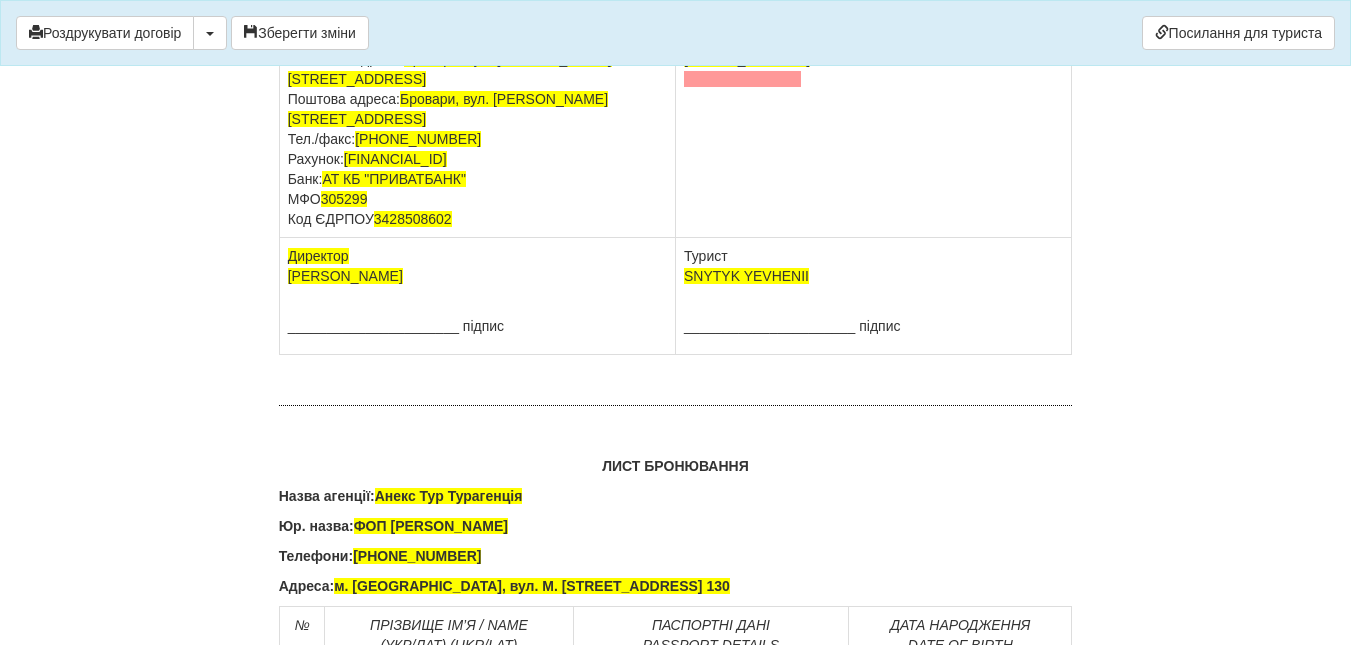 click on "SNYTYK YEVHENII
Паспорт  FZ774231 виданий 8089, 16.01.2021
+380 68 855 6389" at bounding box center [874, 109] 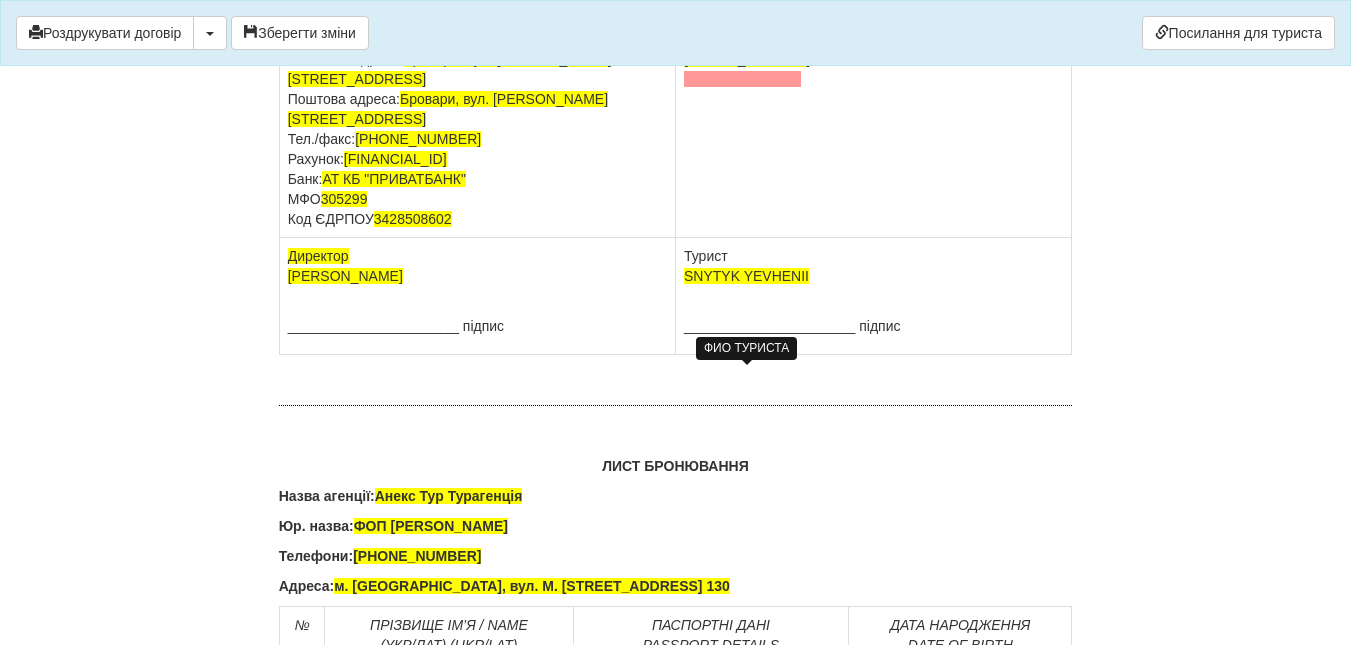 click on "SNYTYK YEVHENII" at bounding box center (746, 276) 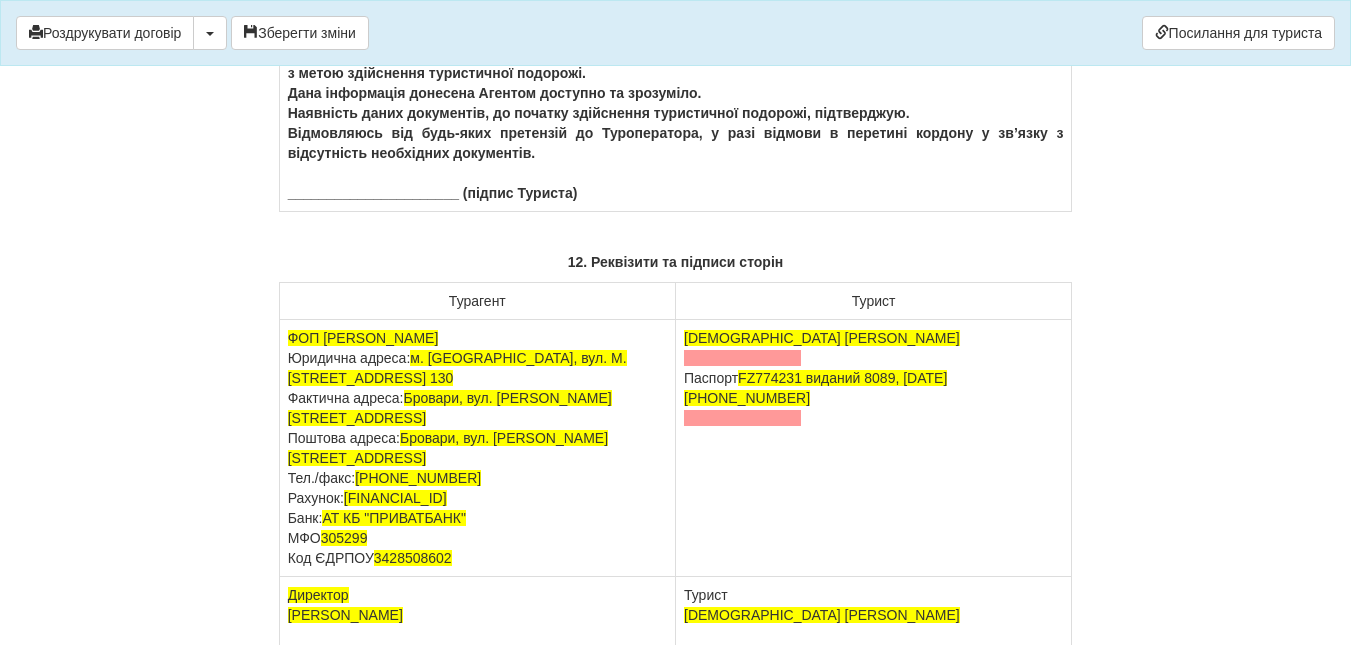 scroll, scrollTop: 12311, scrollLeft: 0, axis: vertical 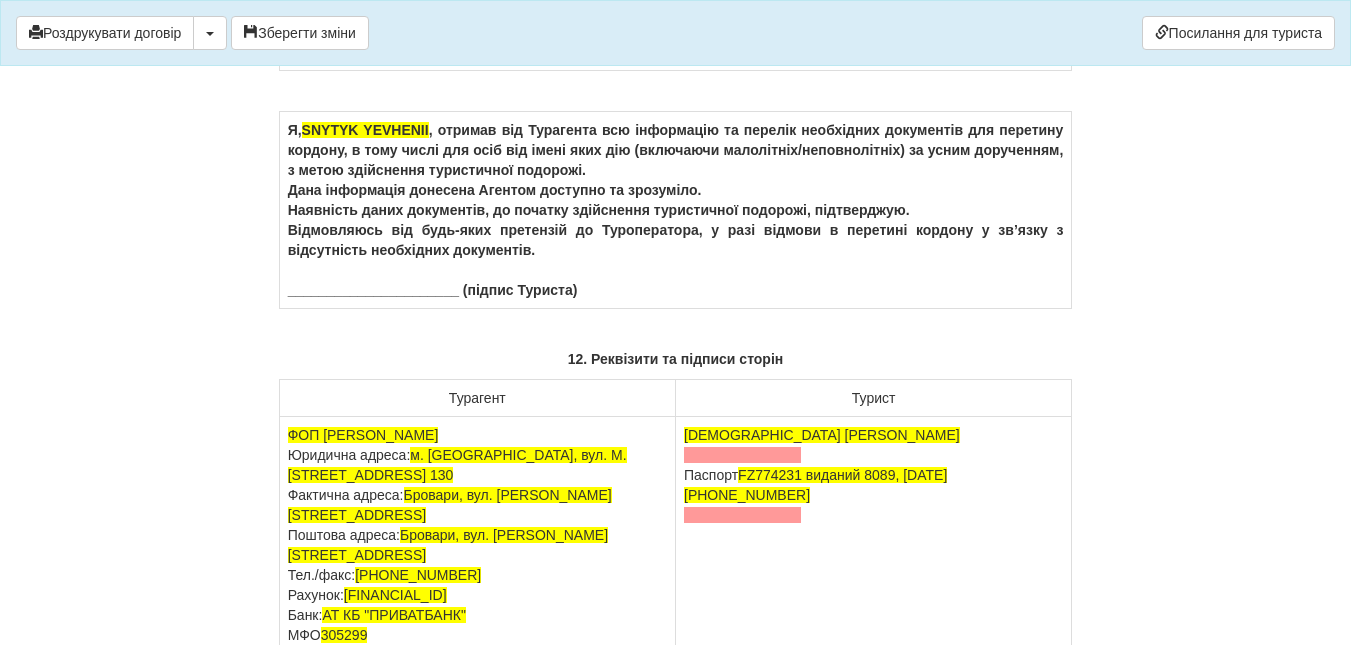 click on "Я,  SNYTYK YEVHENII , отримав від Турагента всю інформацію та перелік необхідних документів для перетину кордону, в тому числі для осіб від імені яких дію (включаючи малолітніх/неповнолітніх) за усним дорученням, з метою здійснення туристичної подорожі.
Дана інформація донесена Агентом доступно та зрозуміло.
Наявність даних документів, до початку здійснення туристичної подорожі, підтверджую.
______________________ (підпис Туриста)" at bounding box center [675, 210] 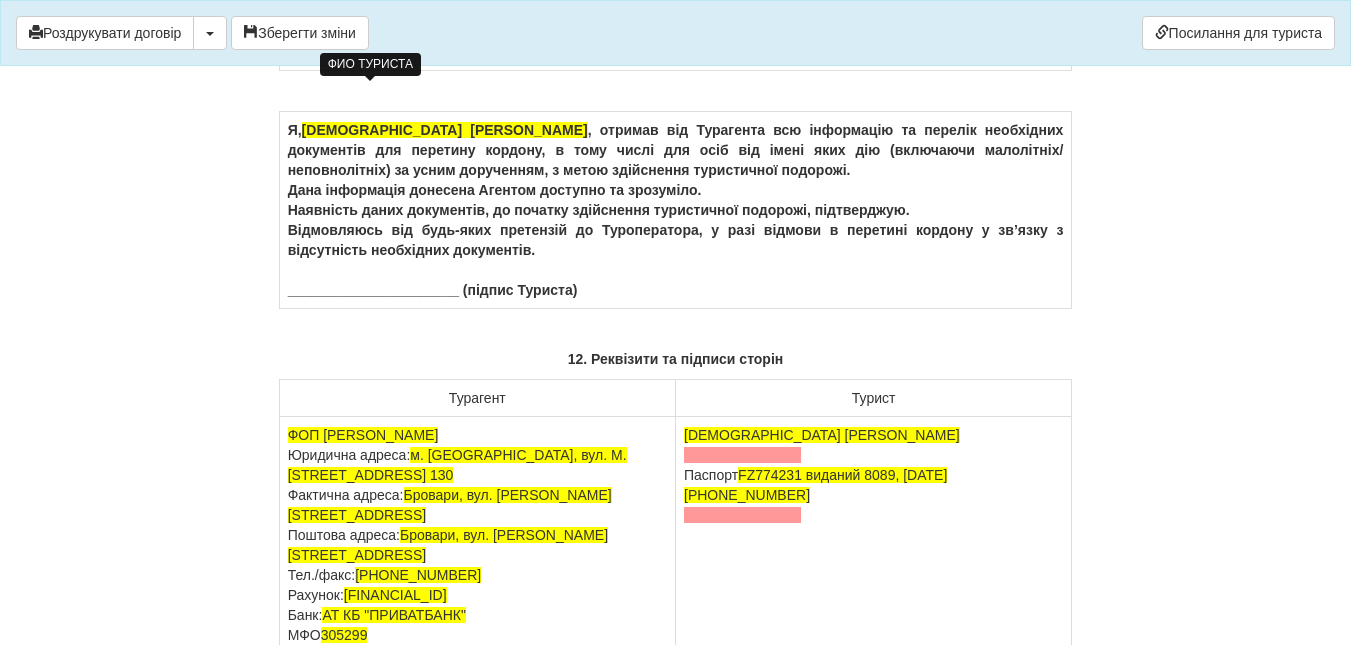 click on "SNYTYK YEVHENII" at bounding box center [366, -48] 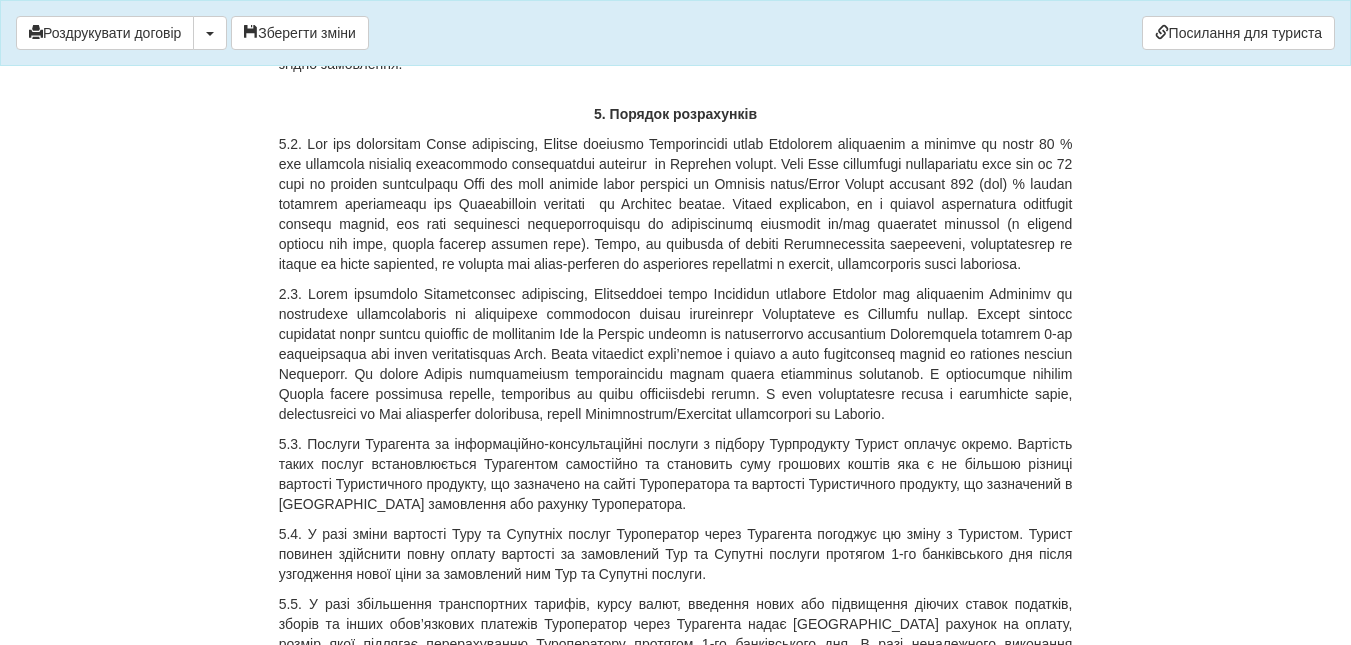 scroll, scrollTop: 5938, scrollLeft: 0, axis: vertical 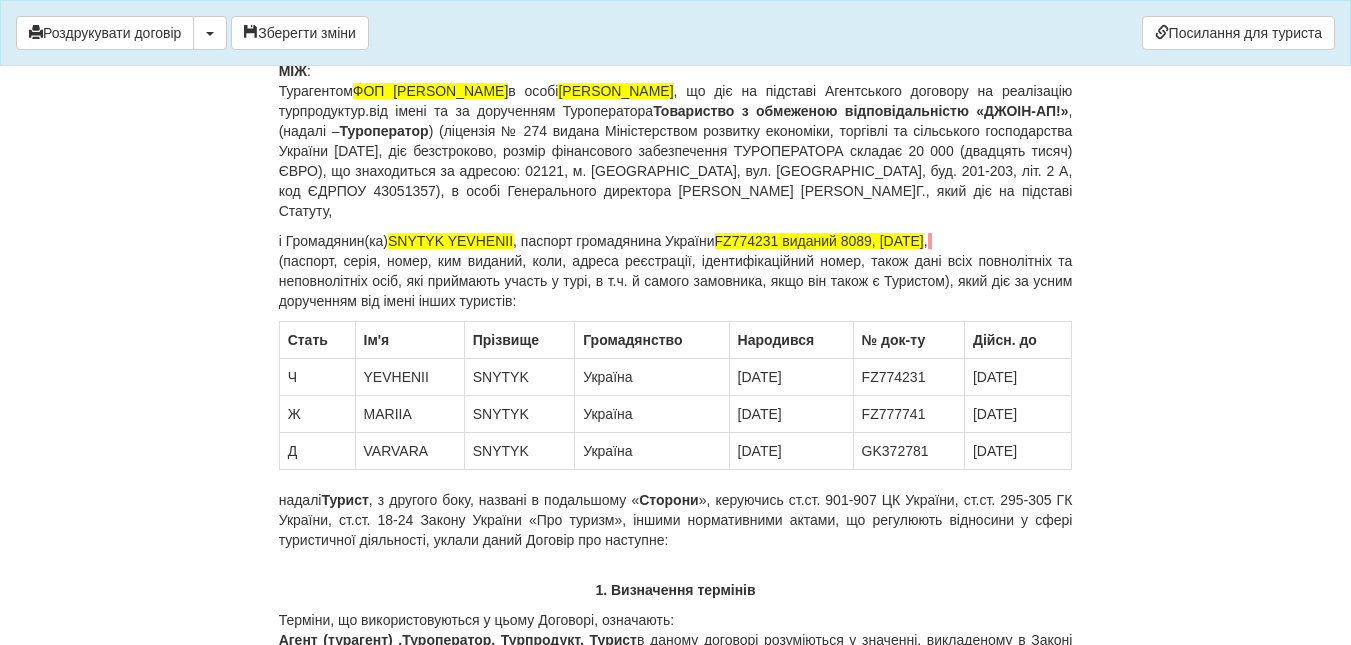 click on "і Громадянин(ка)  SNYTYK YEVHENII , паспорт громадянина України  FZ774231 виданий 8089, 16.01.2021 ,
(паспорт, серія, номер, ким виданий, коли, адреса реєстрації, ідентифікаційний номер, також дані всіх повнолітніх та неповнолітніх осіб, які приймають участь у турі, в т.ч. й самого замовника, якщо він також є Туристом), який діє за усним дорученням від імені інших туристів:" at bounding box center (676, 271) 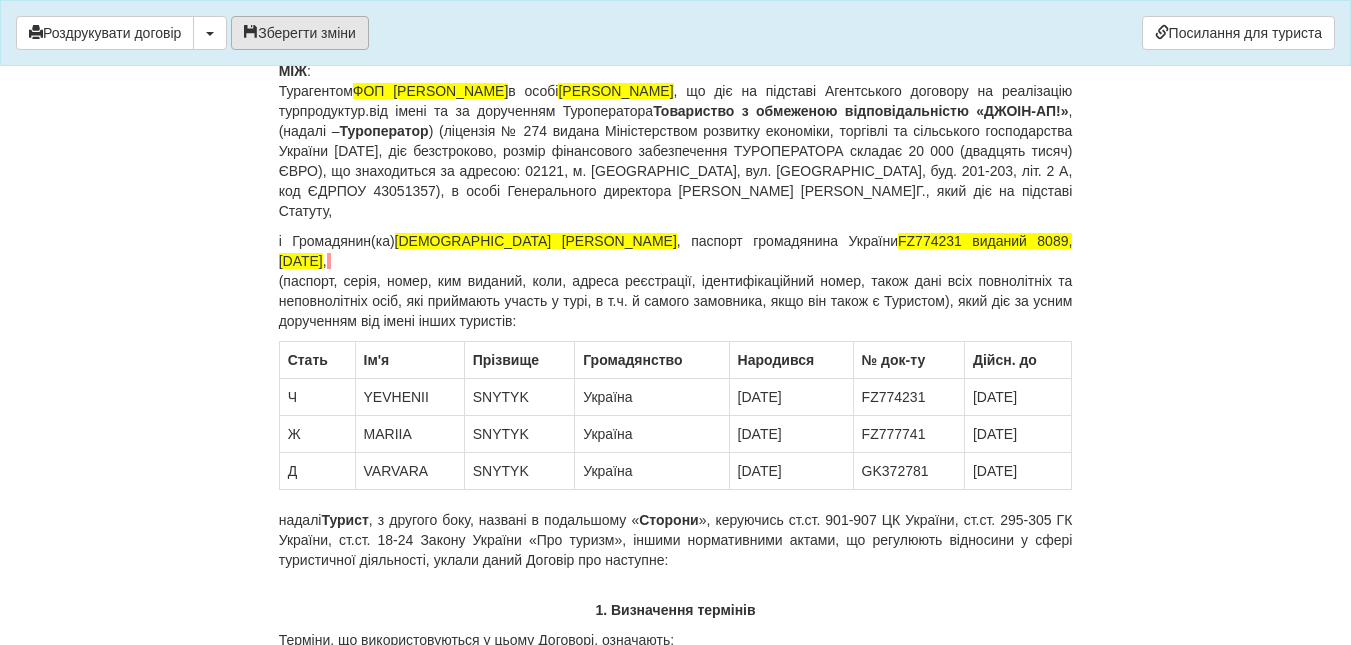 click on "Зберегти зміни" at bounding box center [300, 33] 